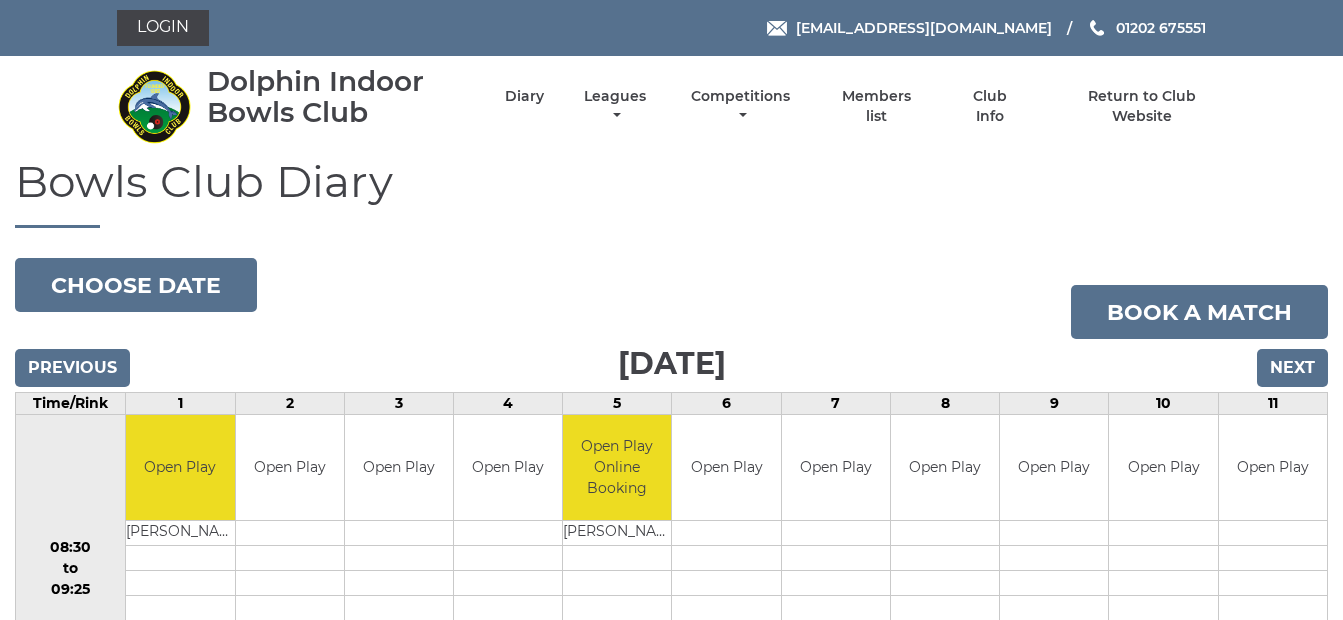 scroll, scrollTop: 0, scrollLeft: 0, axis: both 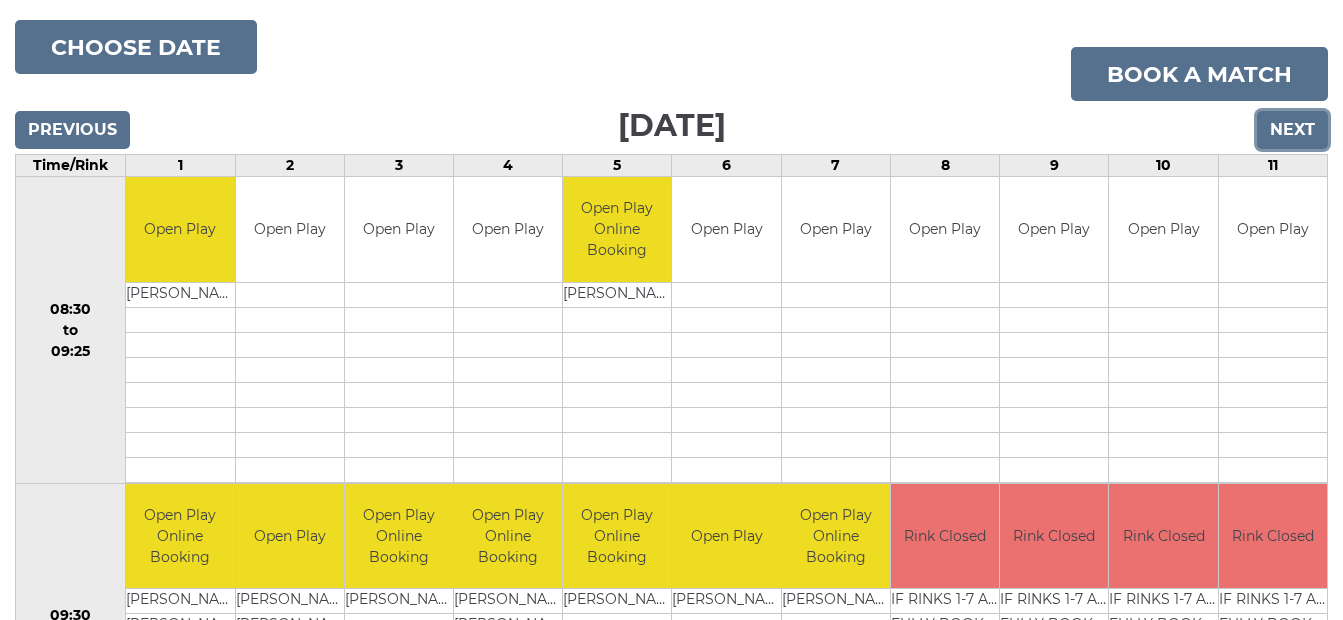 click on "Next" at bounding box center [1292, 130] 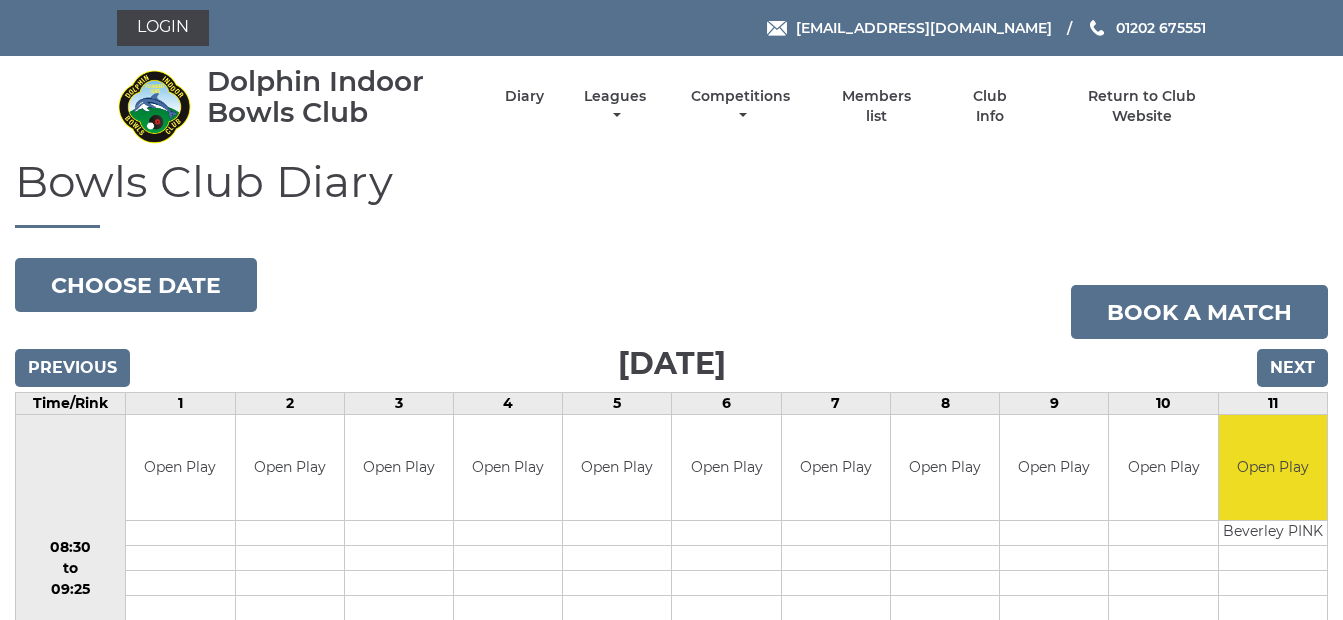 scroll, scrollTop: 0, scrollLeft: 0, axis: both 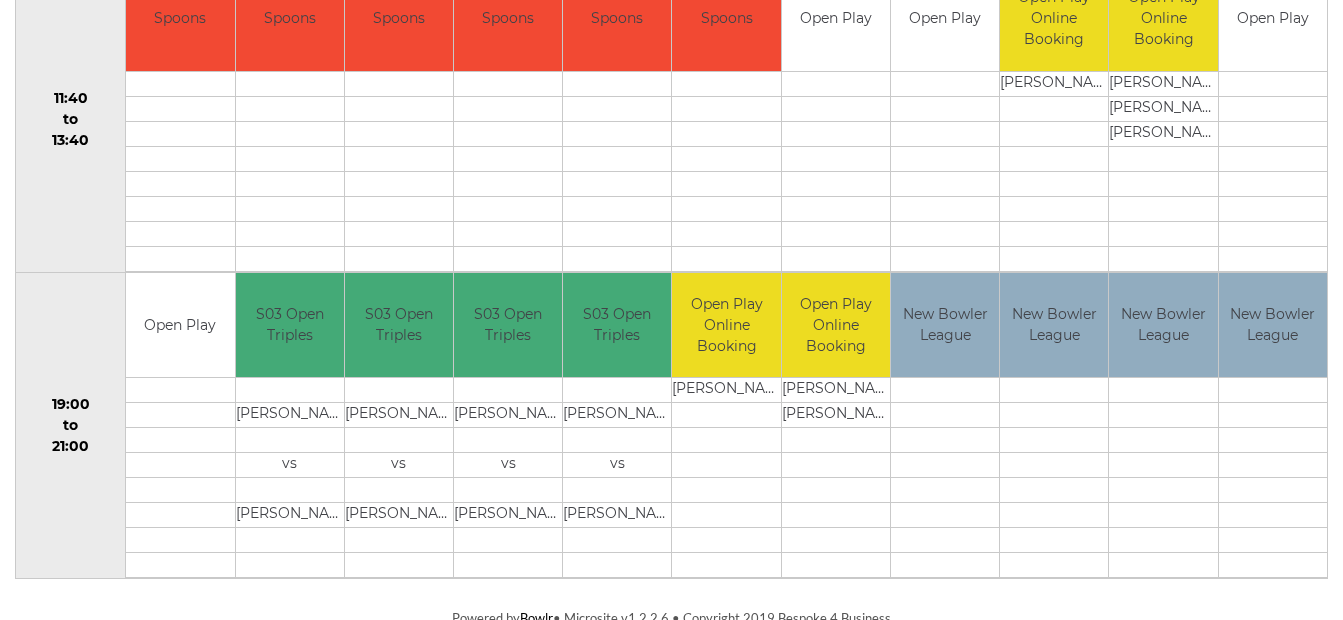 click at bounding box center [1273, 465] 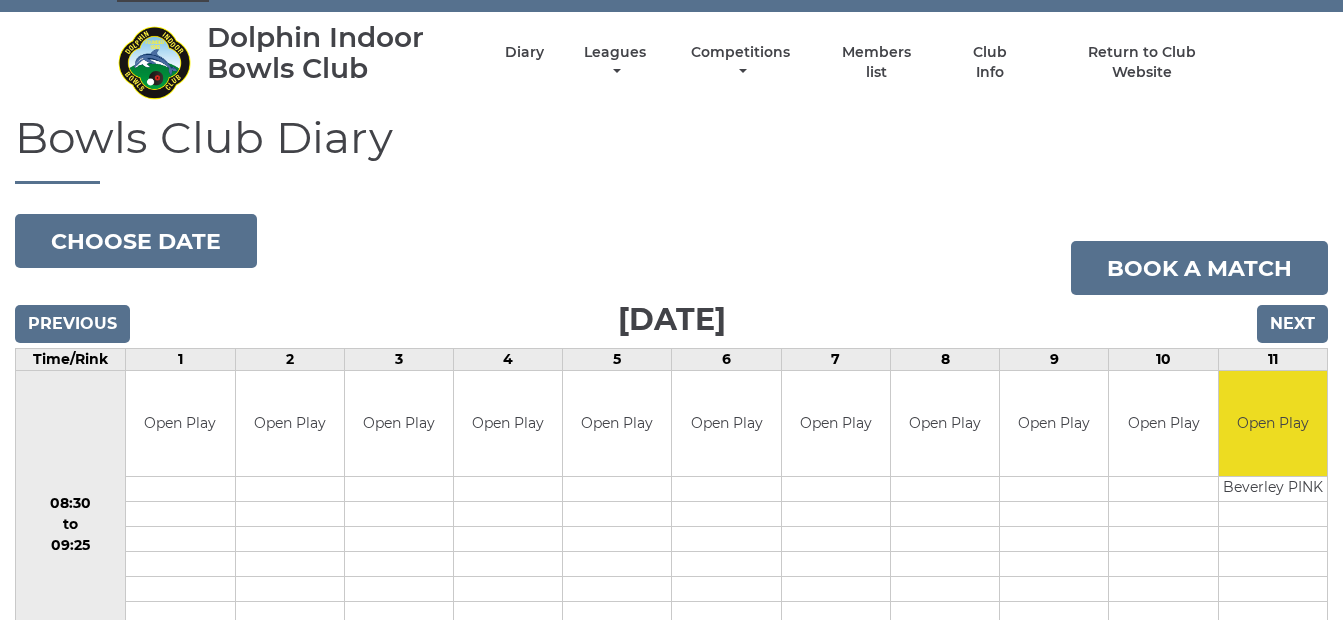 scroll, scrollTop: 6, scrollLeft: 0, axis: vertical 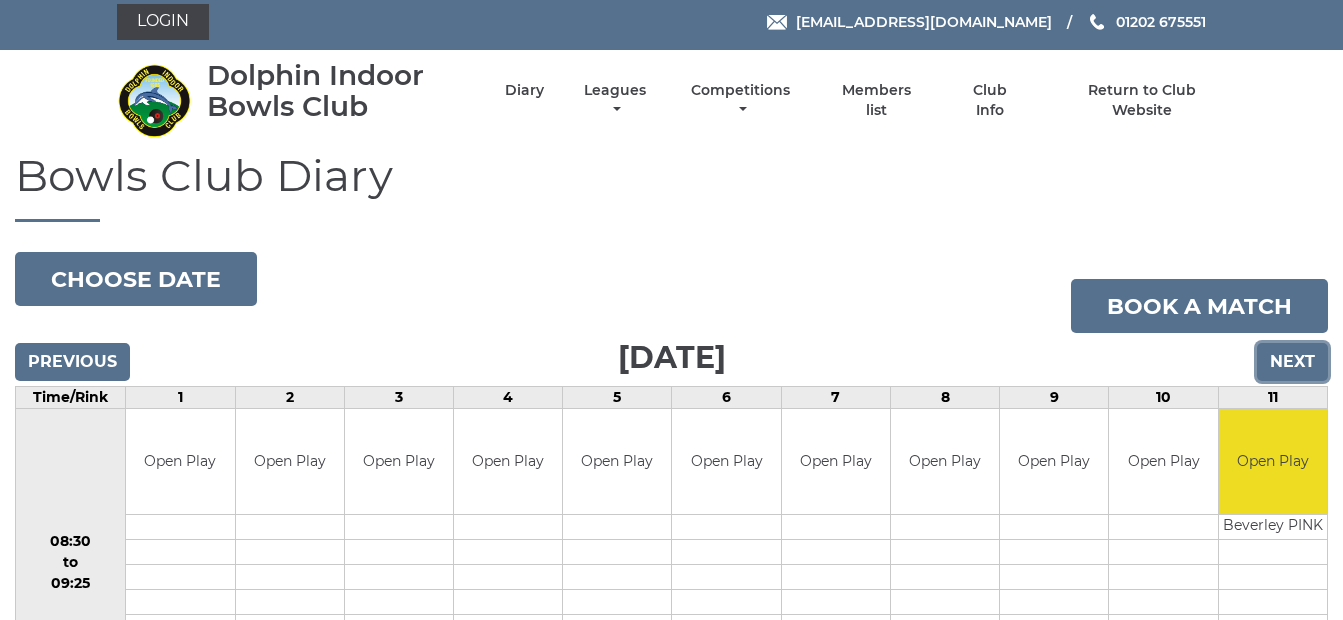 click on "Next" at bounding box center [1292, 362] 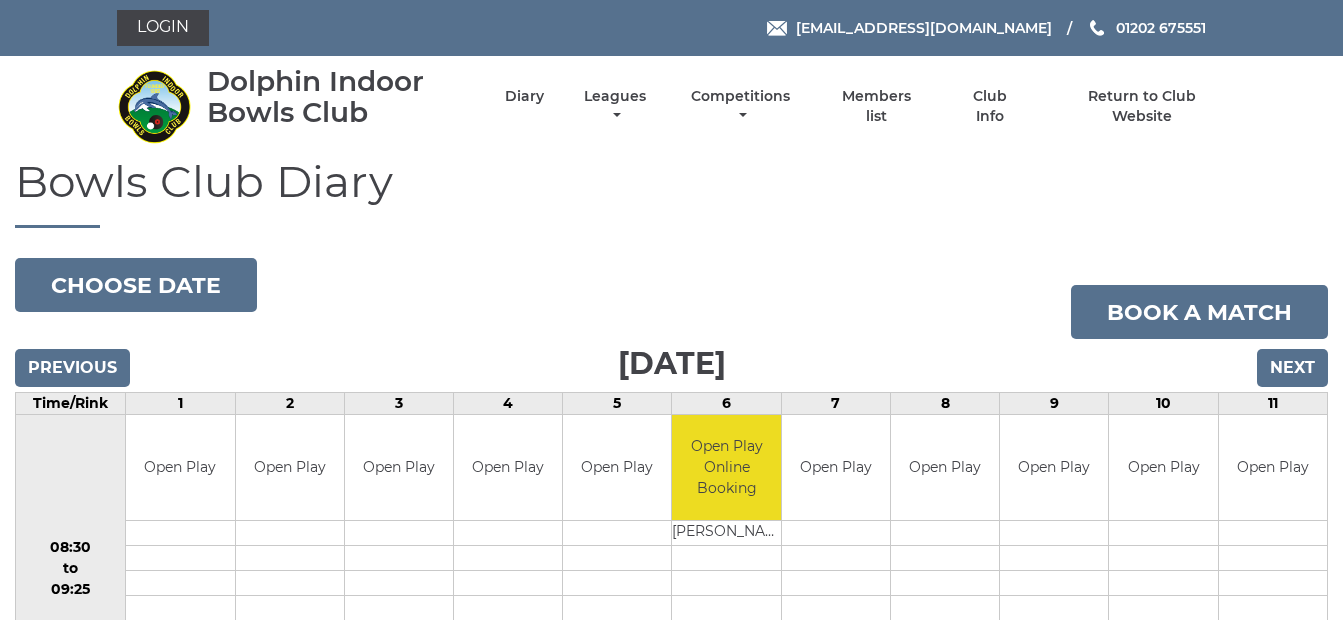 scroll, scrollTop: 0, scrollLeft: 0, axis: both 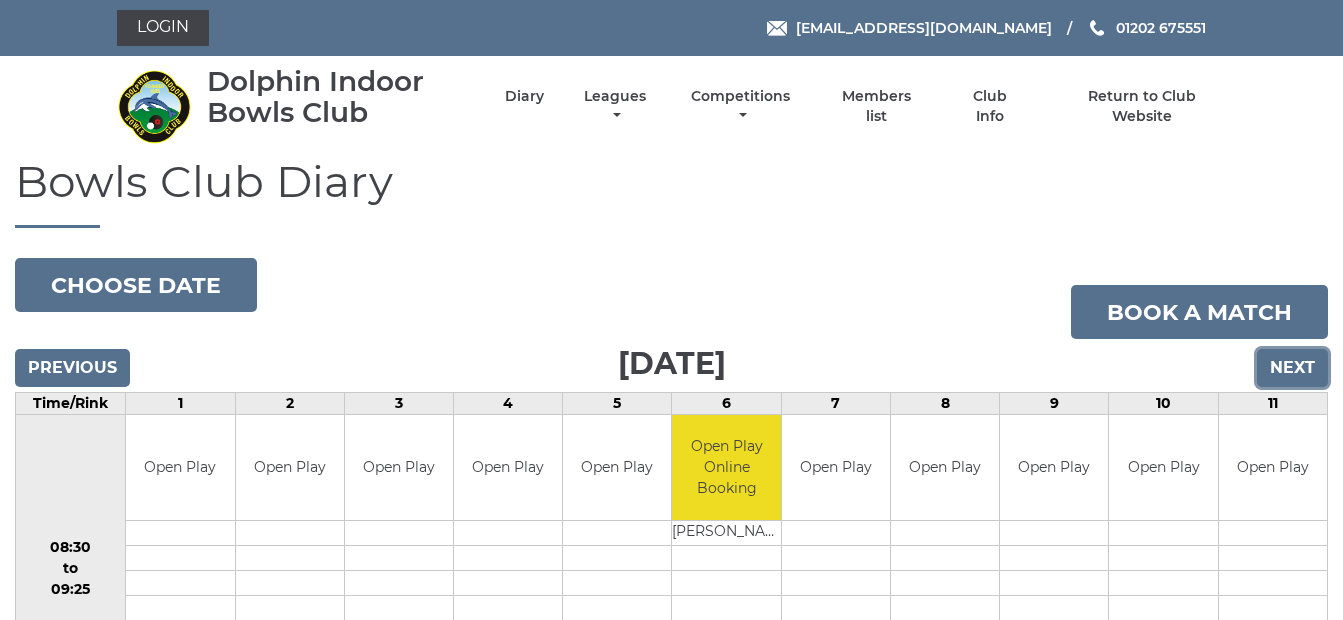 click on "Next" at bounding box center [1292, 368] 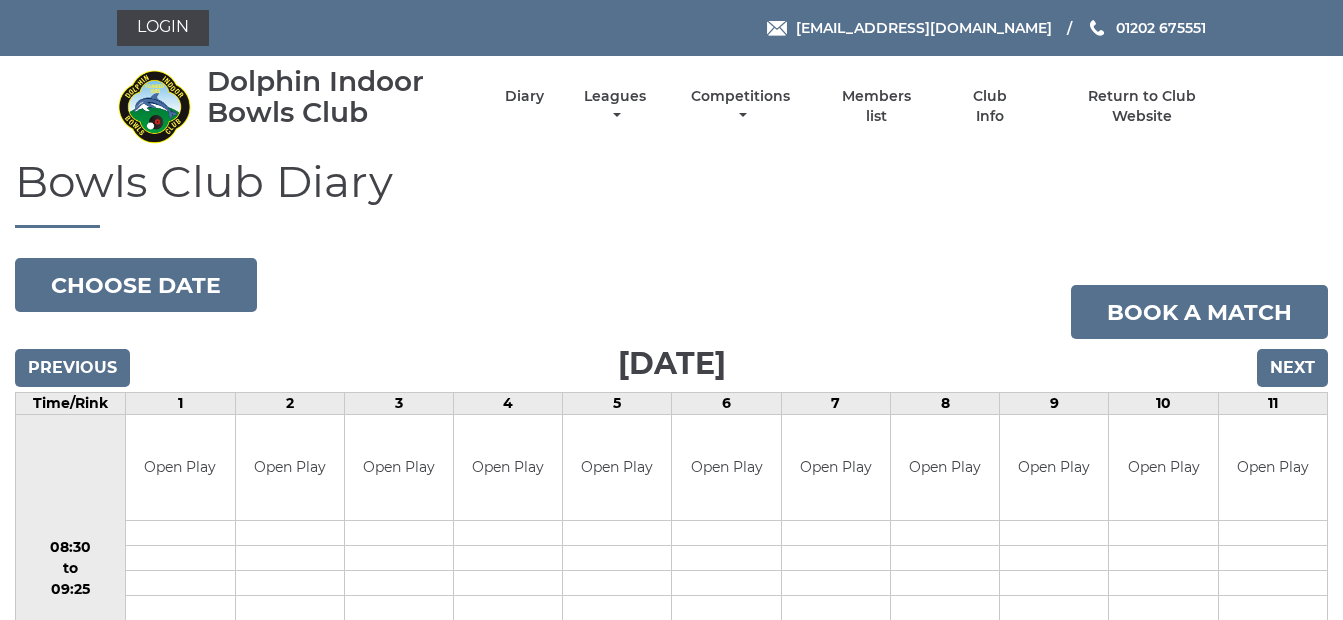 scroll, scrollTop: 0, scrollLeft: 0, axis: both 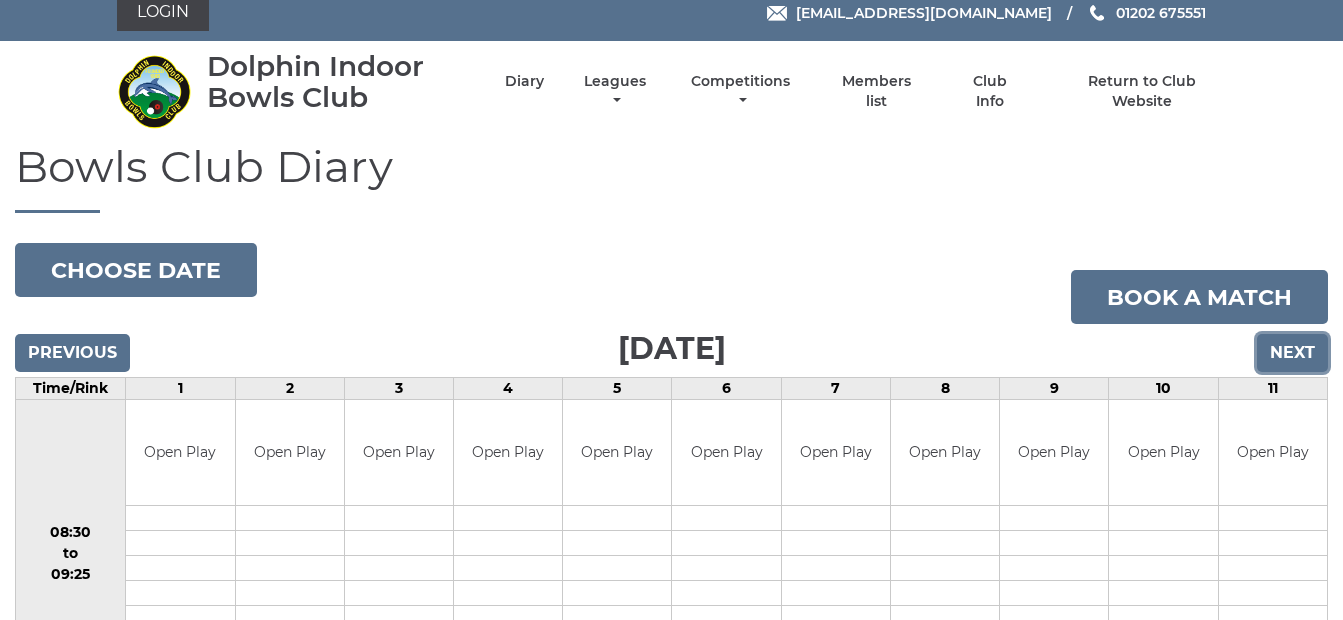 click on "Next" at bounding box center [1292, 353] 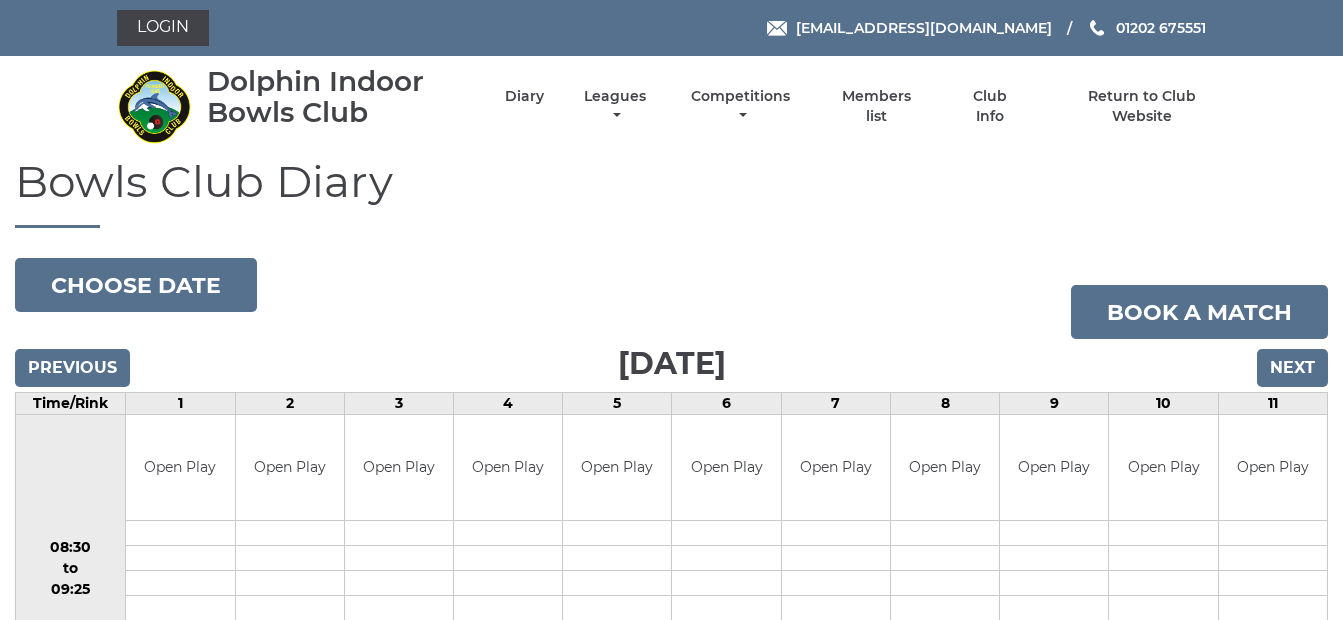 scroll, scrollTop: 0, scrollLeft: 0, axis: both 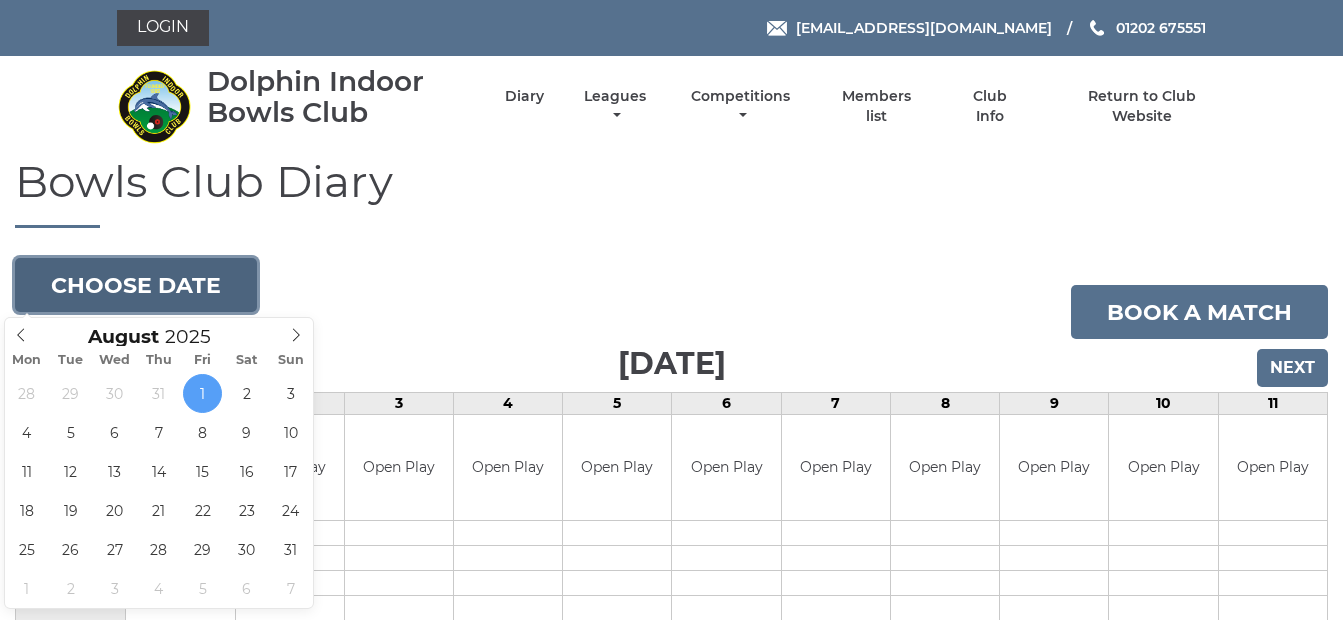 click on "Choose date" at bounding box center [136, 285] 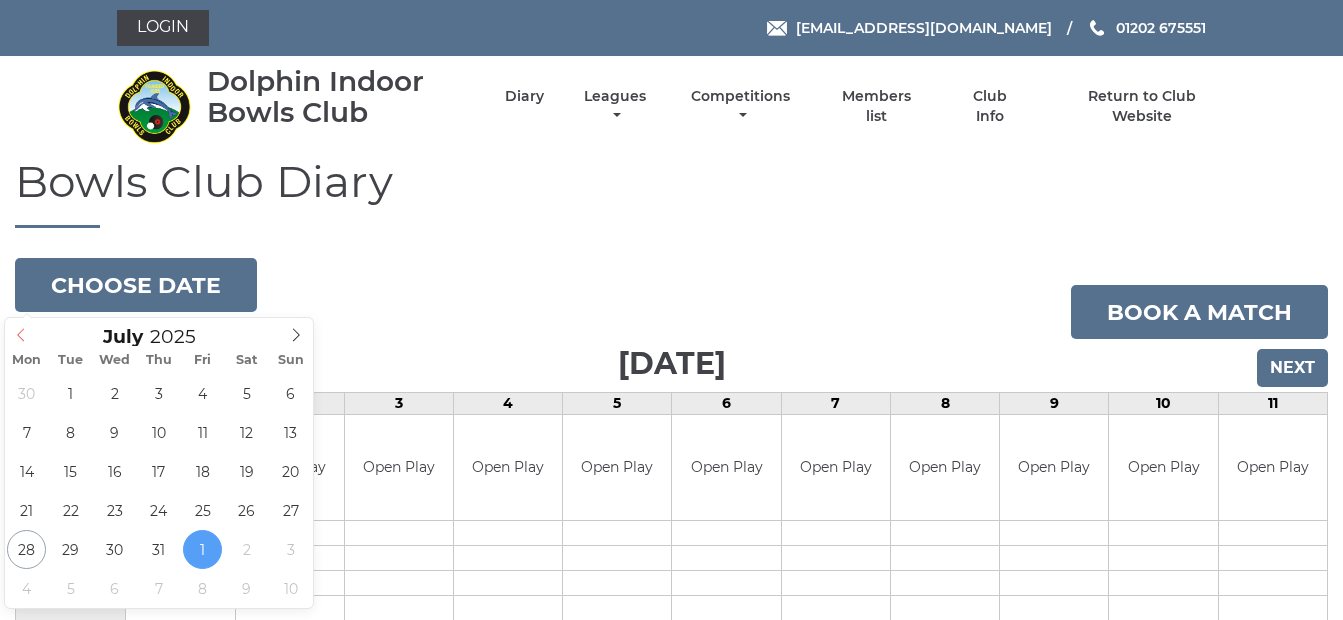 click 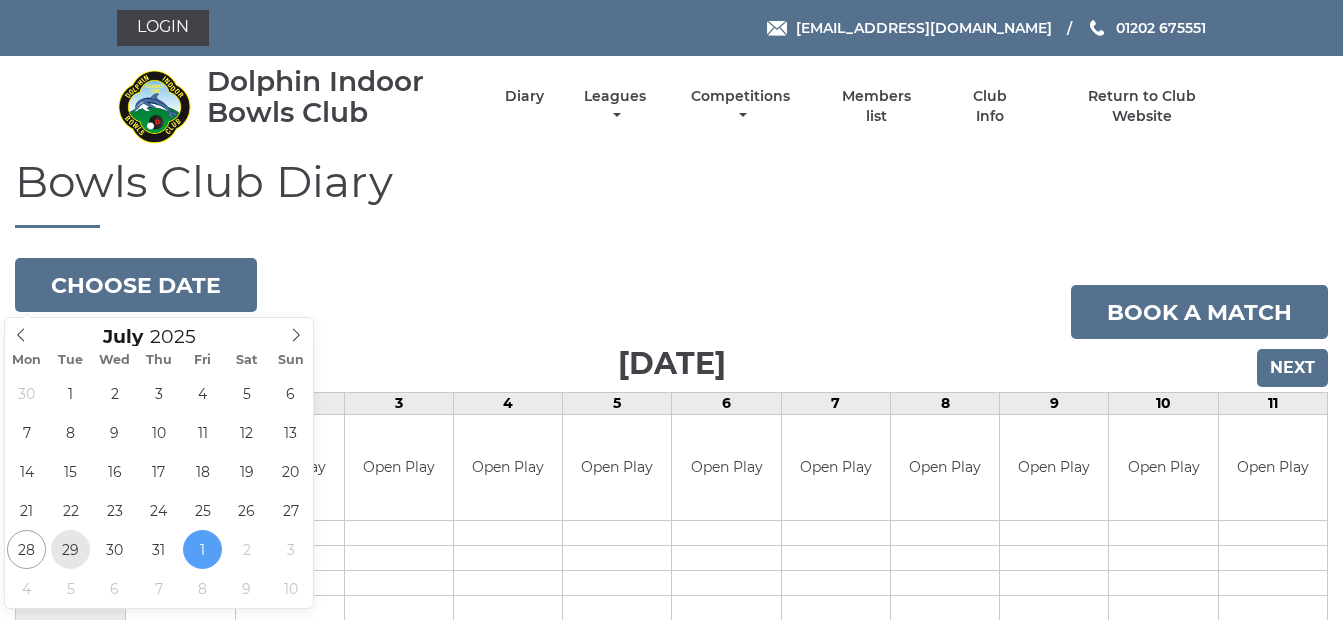 type on "[DATE]" 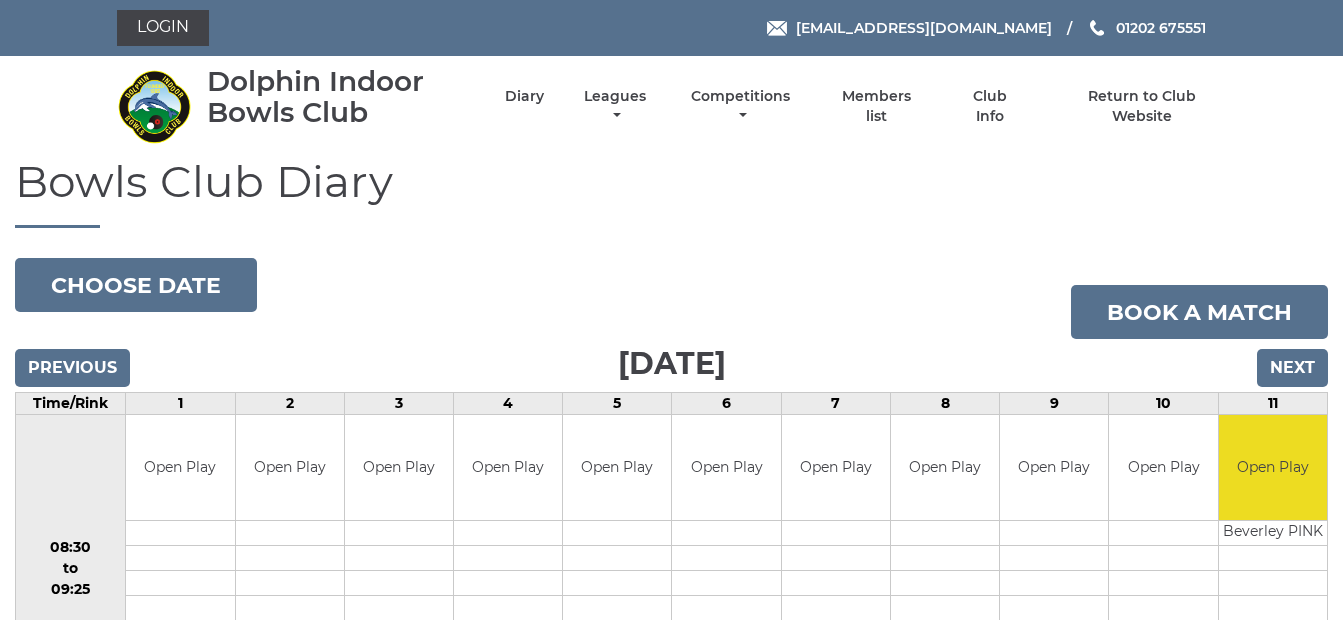 scroll, scrollTop: 0, scrollLeft: 0, axis: both 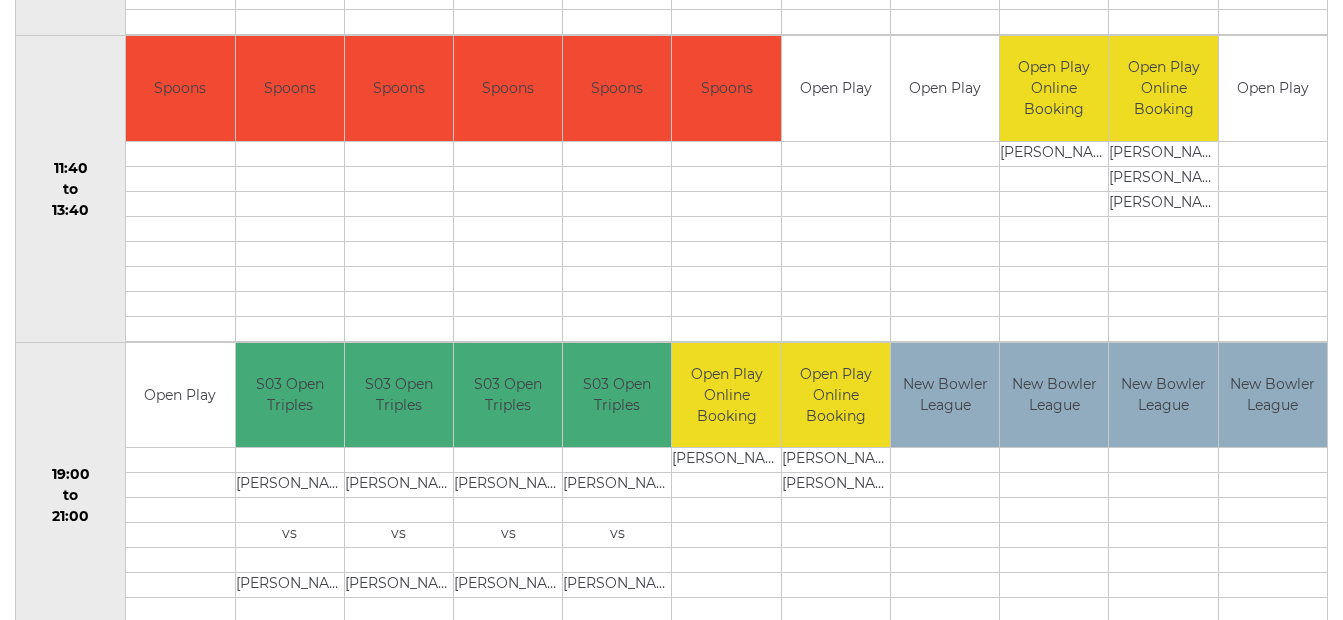 click on "New Bowler League" at bounding box center (1273, 395) 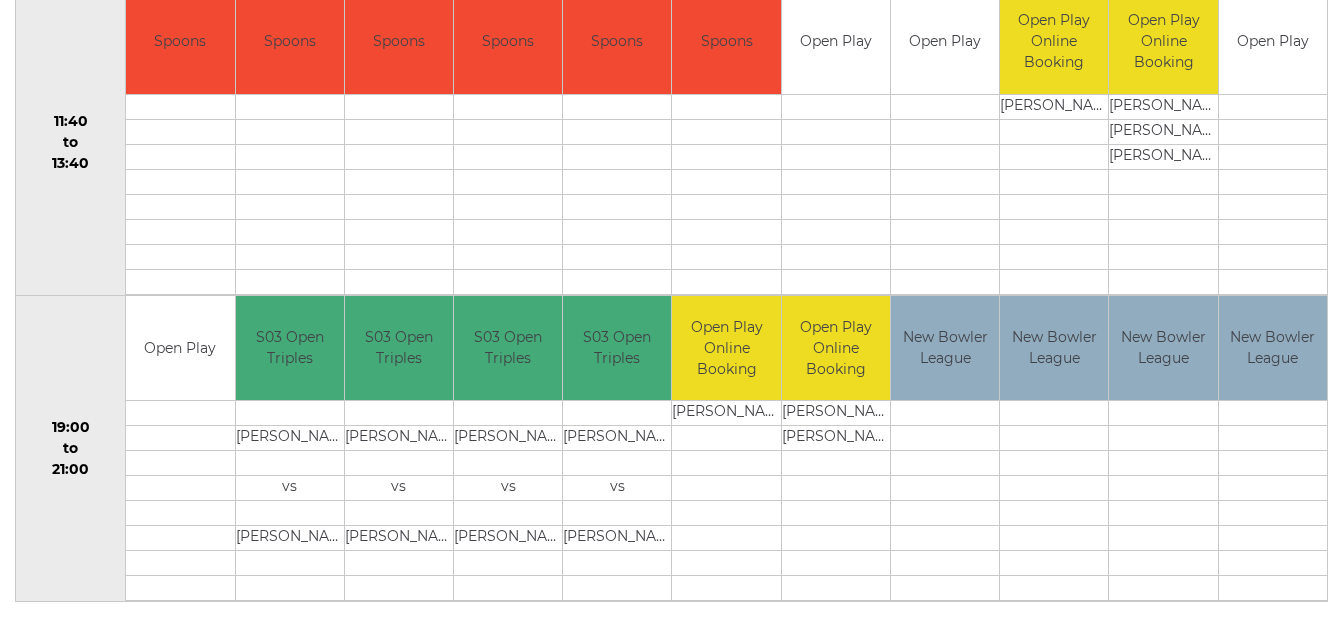 scroll, scrollTop: 1045, scrollLeft: 0, axis: vertical 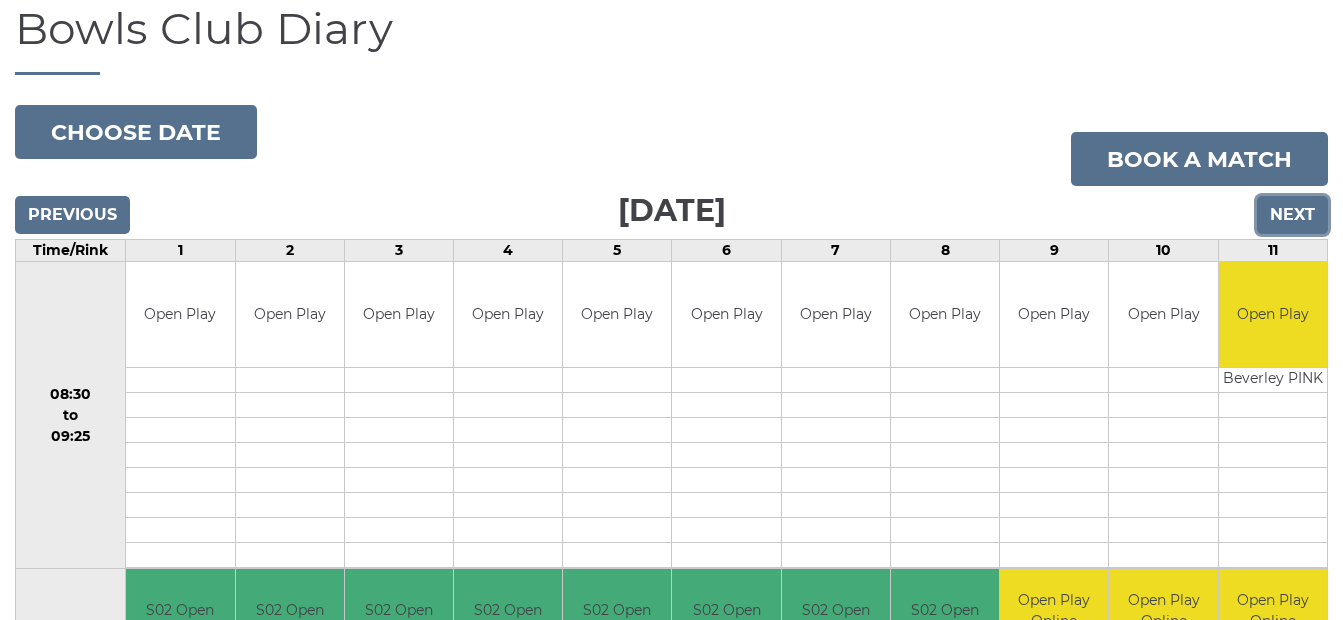 click on "Next" at bounding box center [1292, 215] 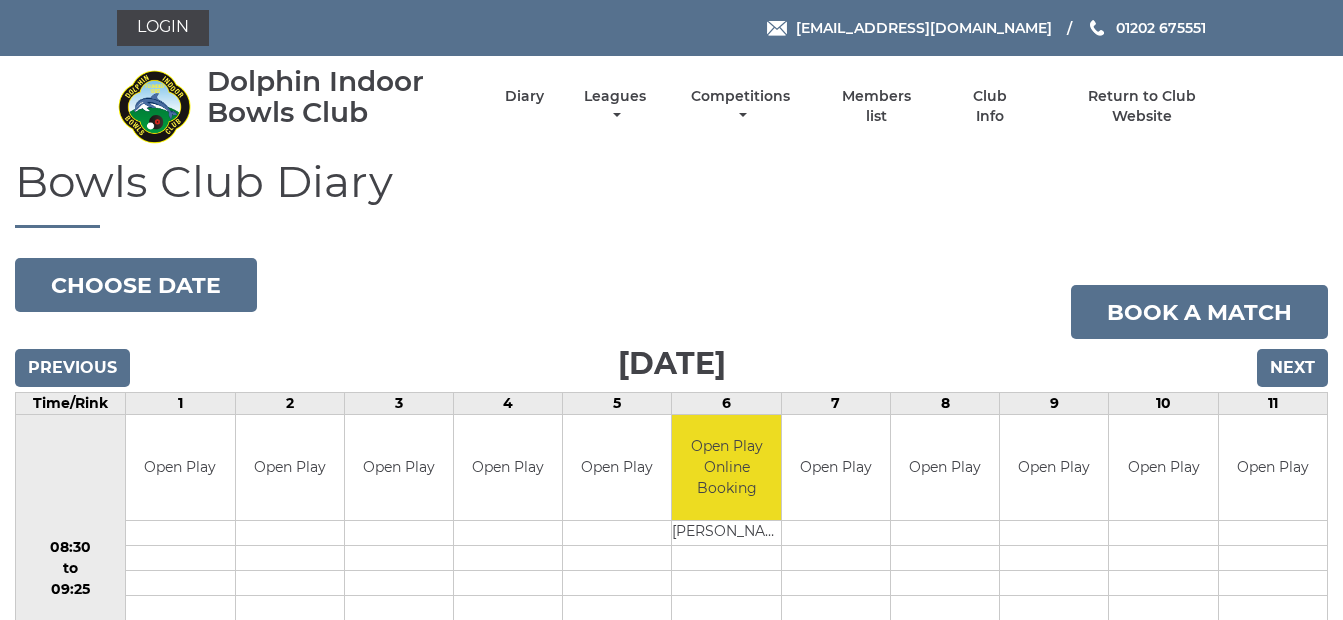 scroll, scrollTop: 0, scrollLeft: 0, axis: both 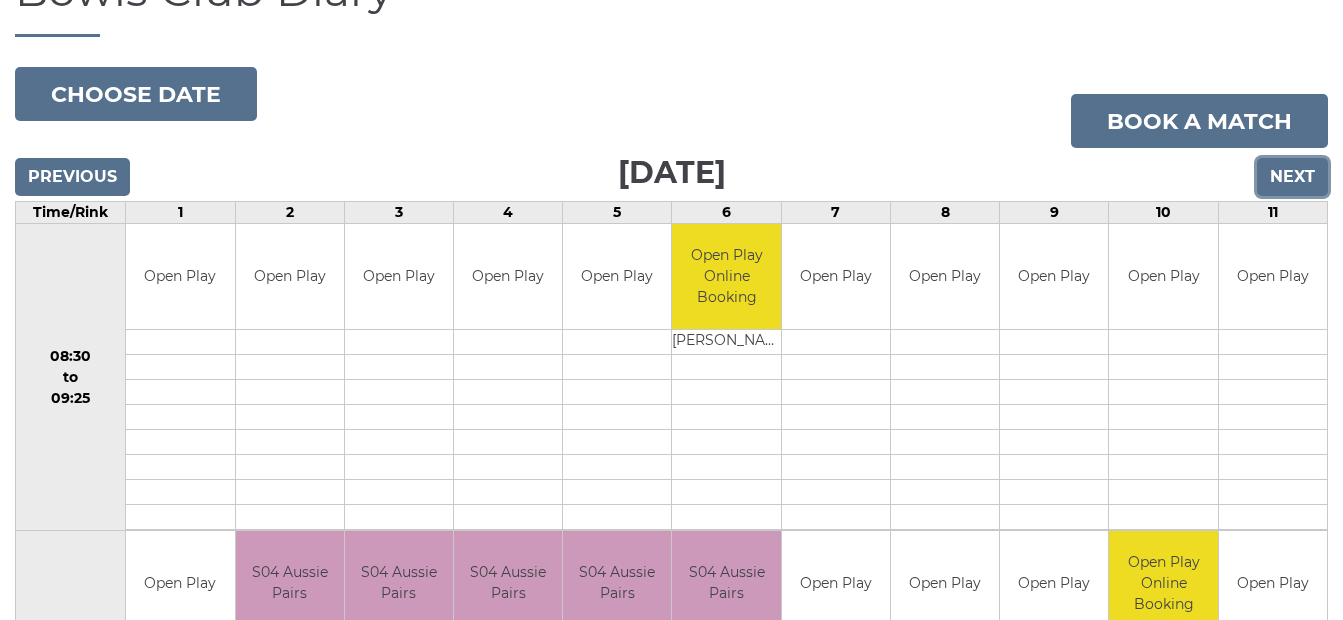 click on "Next" at bounding box center (1292, 177) 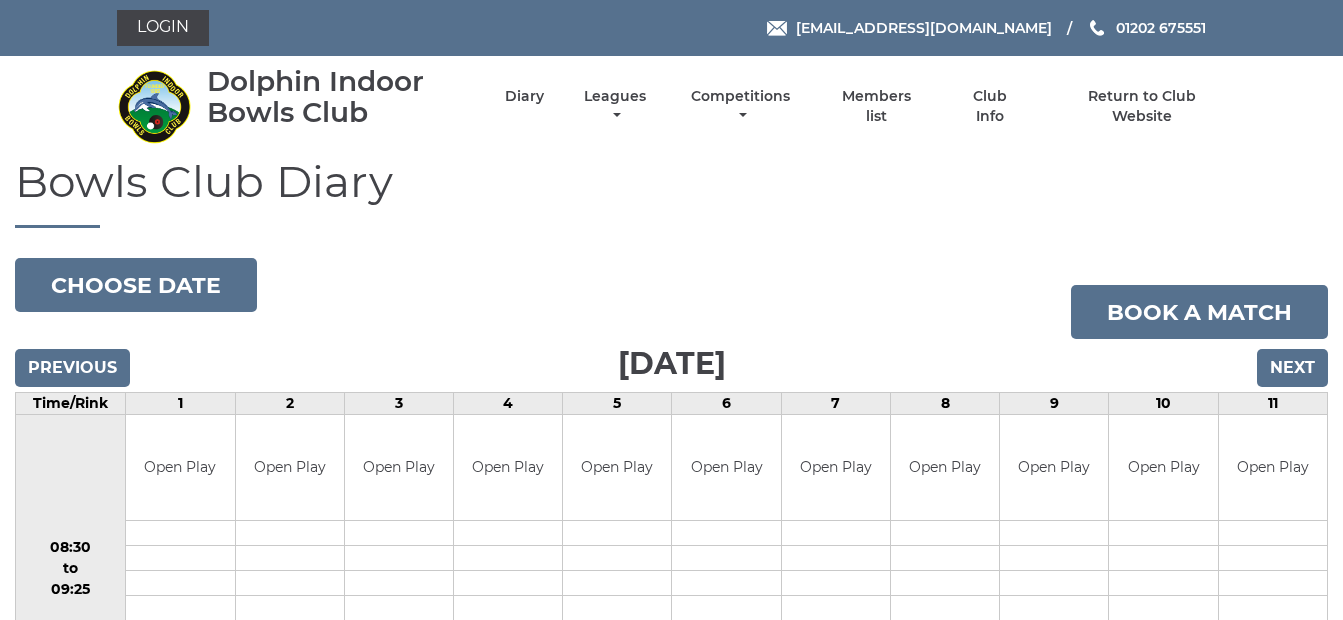 scroll, scrollTop: 0, scrollLeft: 0, axis: both 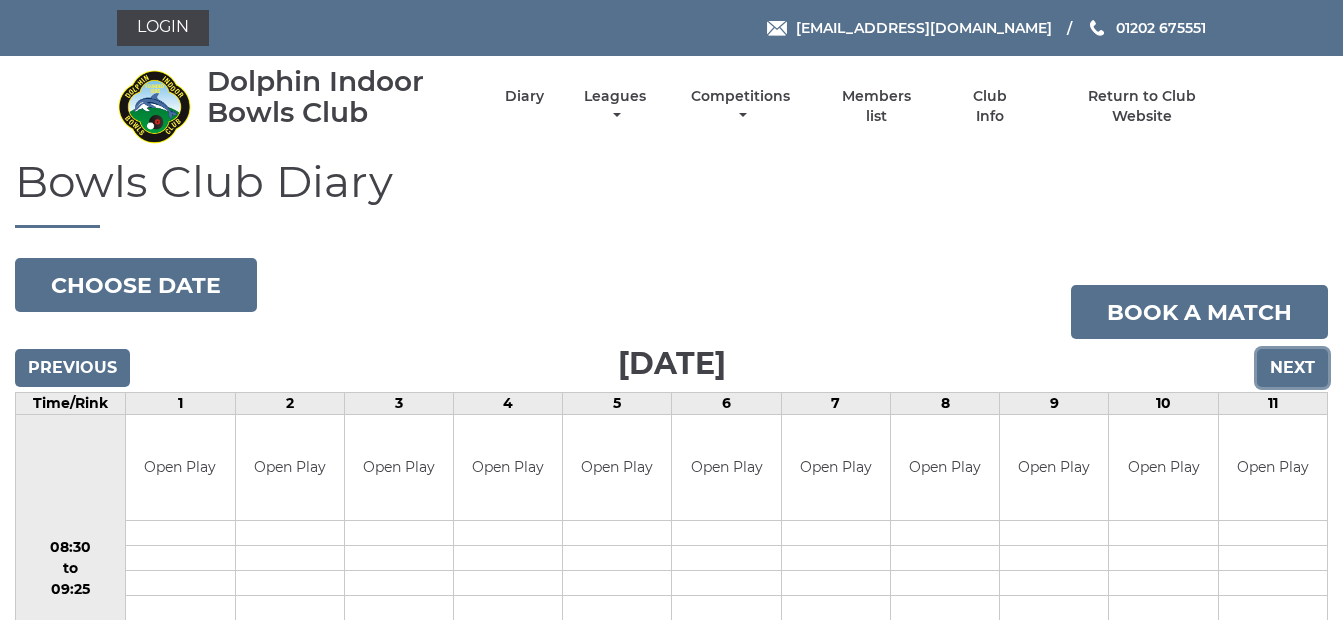 click on "Next" at bounding box center [1292, 368] 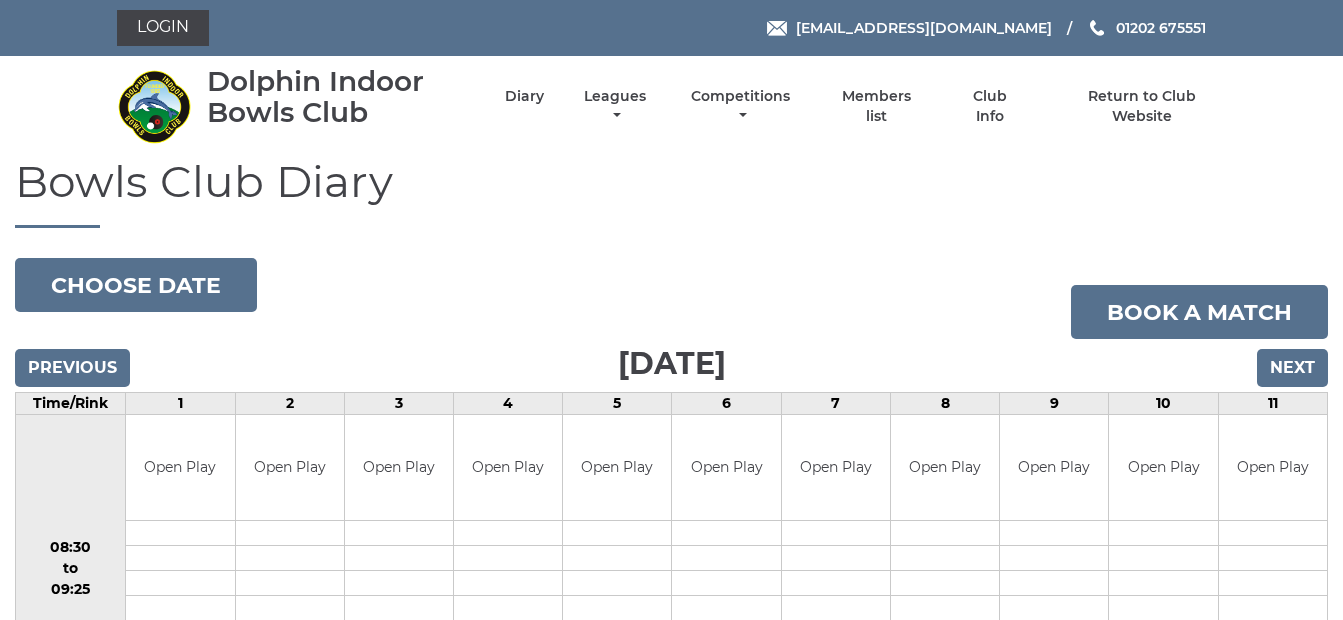 scroll, scrollTop: 0, scrollLeft: 0, axis: both 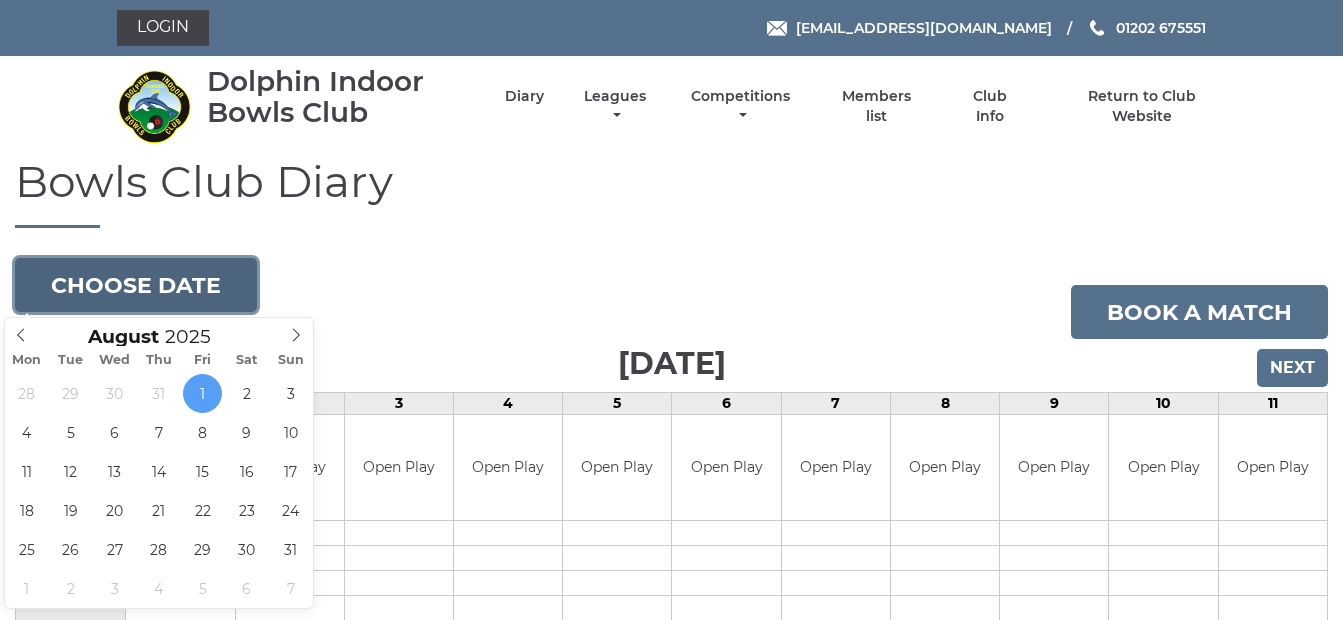 click on "Choose date" at bounding box center (136, 285) 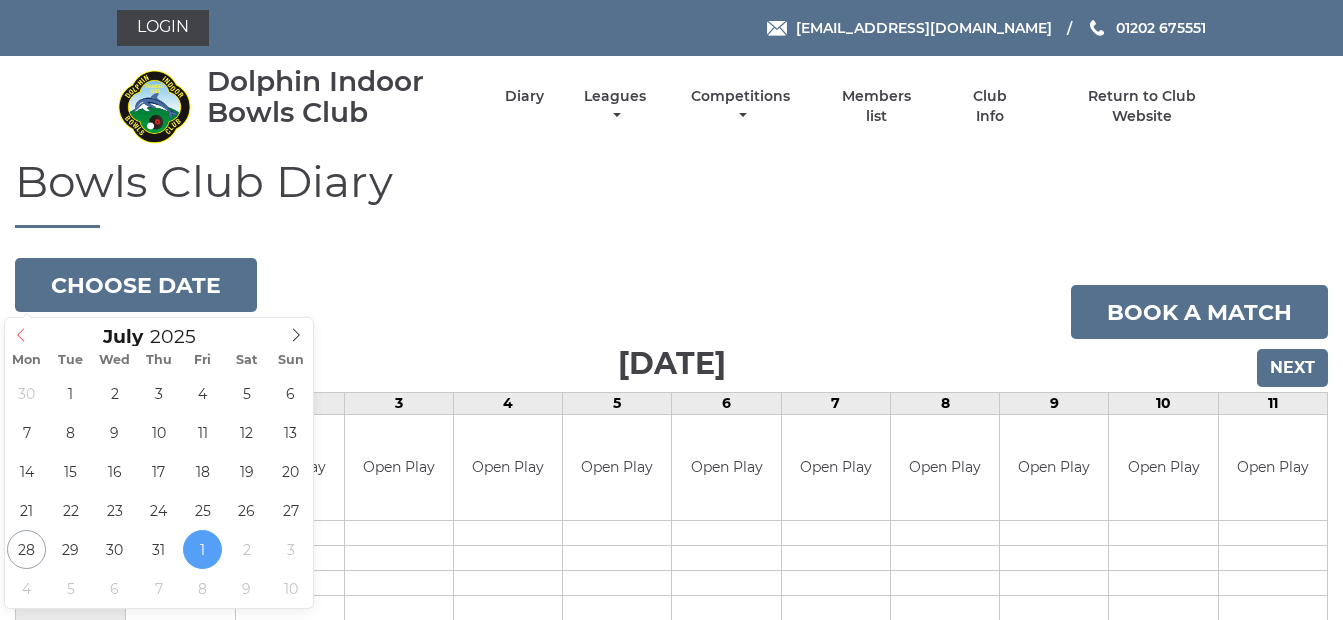 click 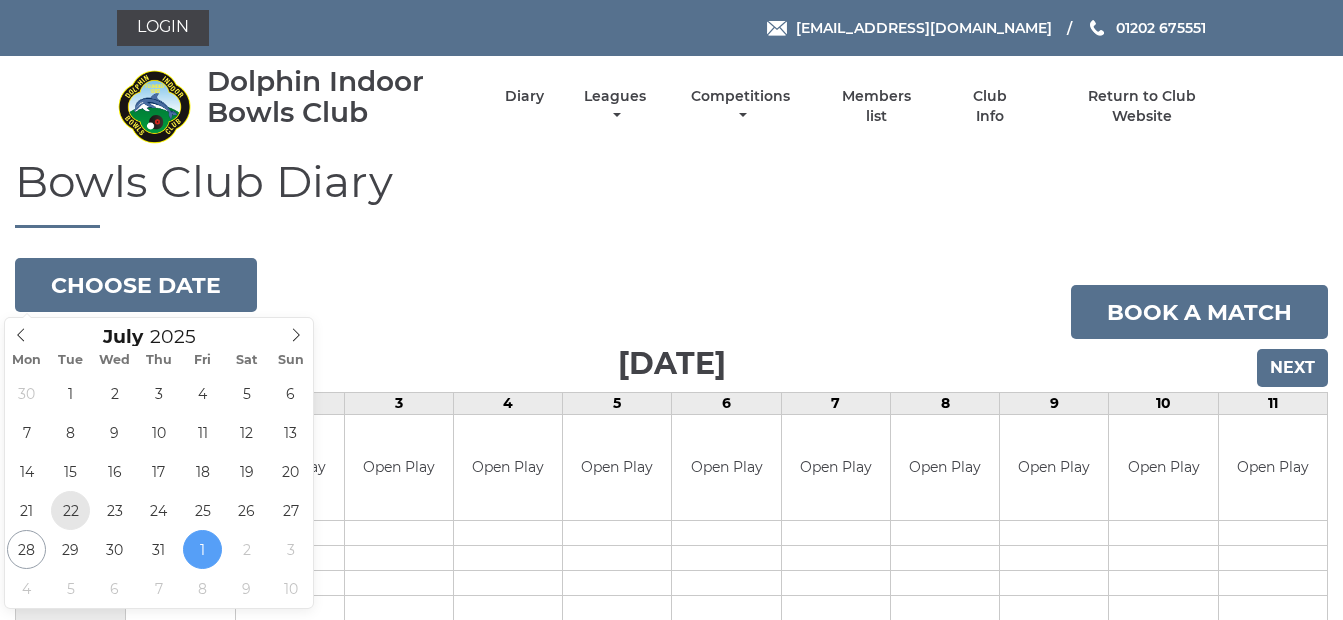 type on "[DATE]" 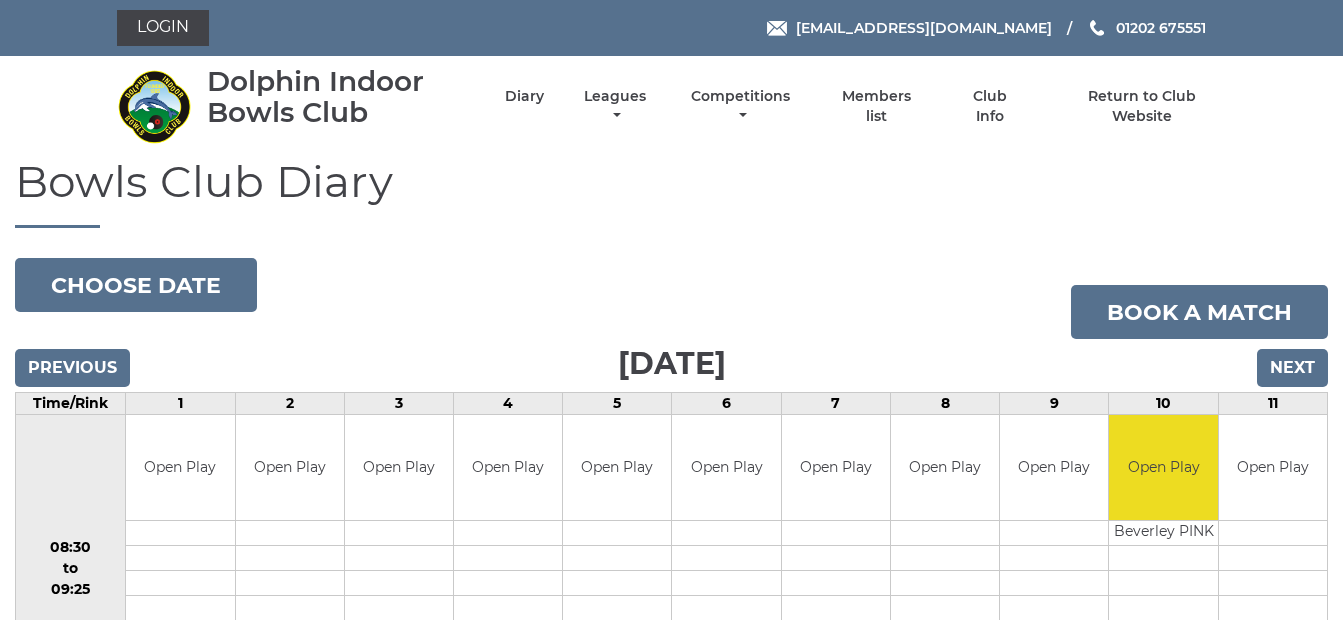 scroll, scrollTop: 0, scrollLeft: 0, axis: both 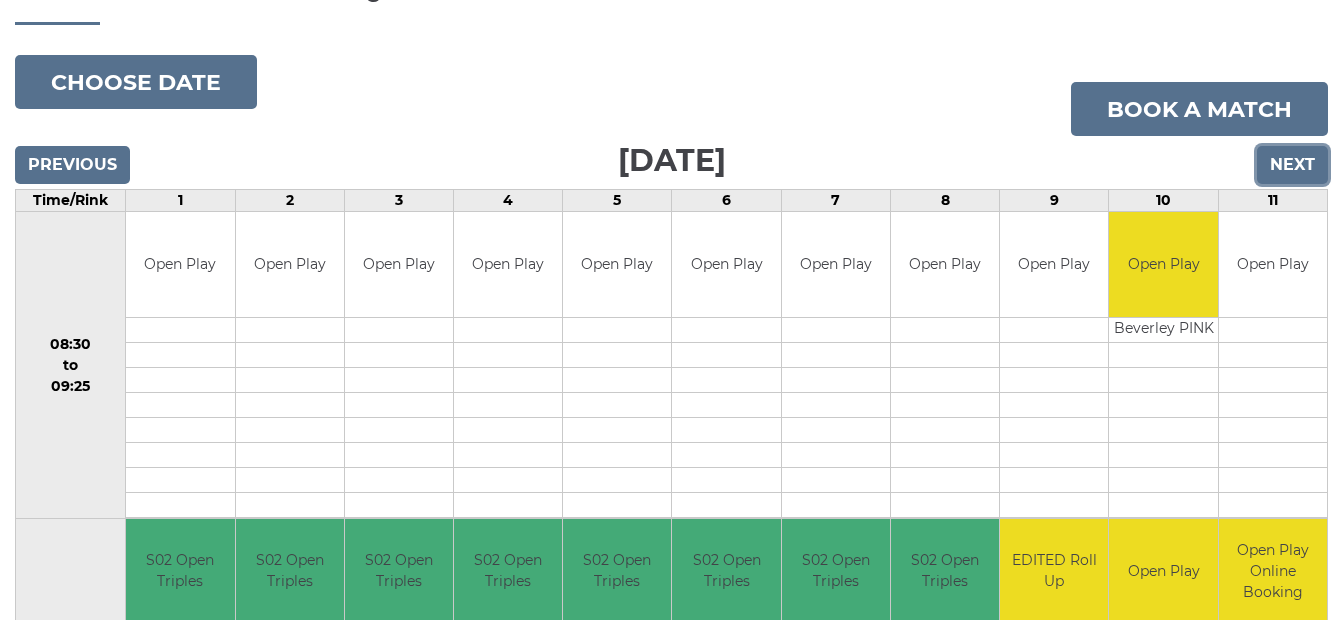 click on "Next" at bounding box center (1292, 165) 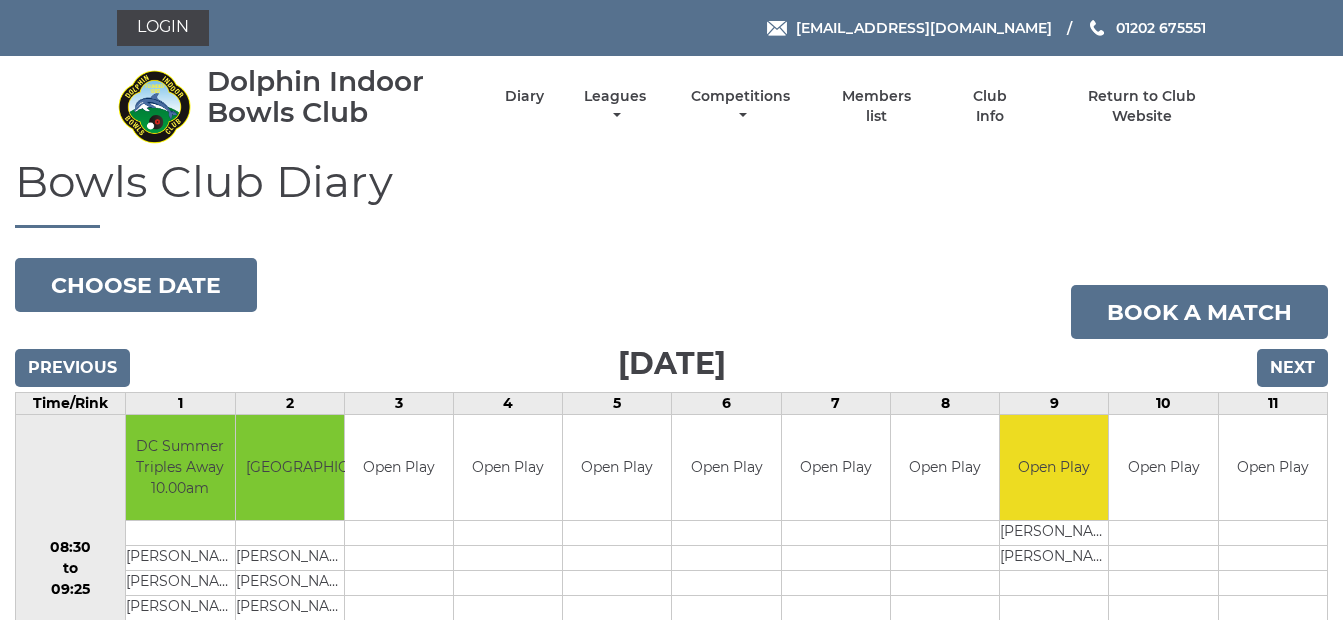 scroll, scrollTop: 0, scrollLeft: 0, axis: both 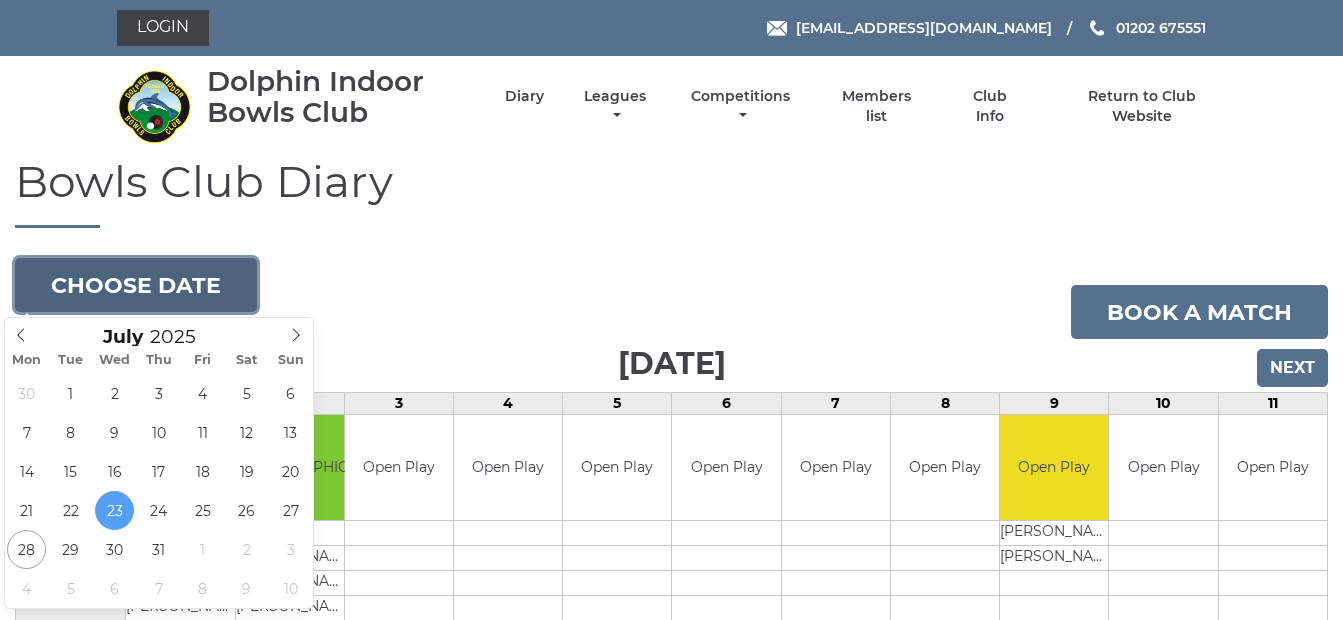 click on "Choose date" at bounding box center [136, 285] 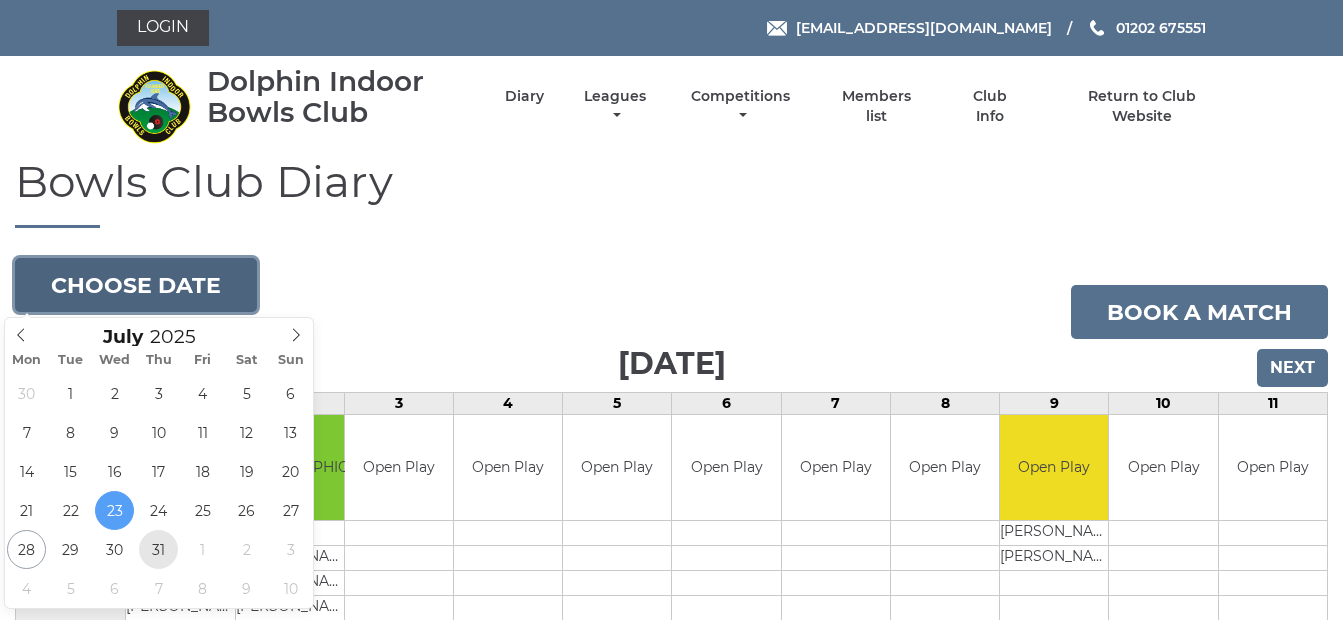 type on "2025-07-31" 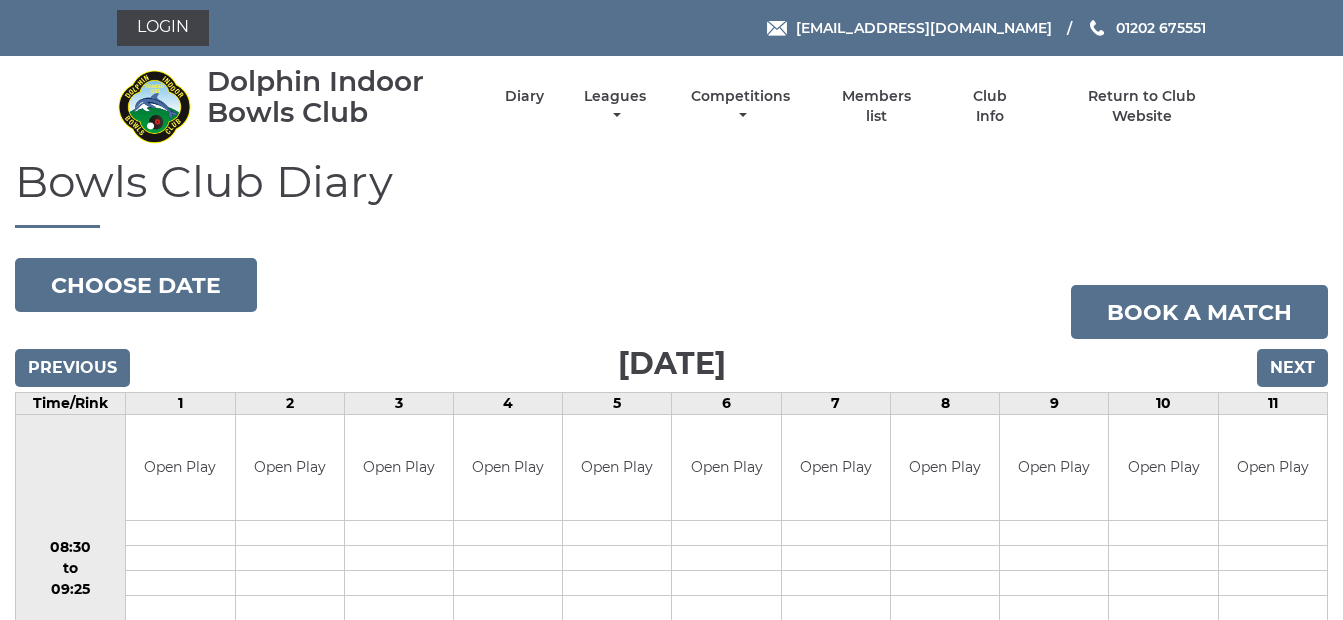 scroll, scrollTop: 0, scrollLeft: 0, axis: both 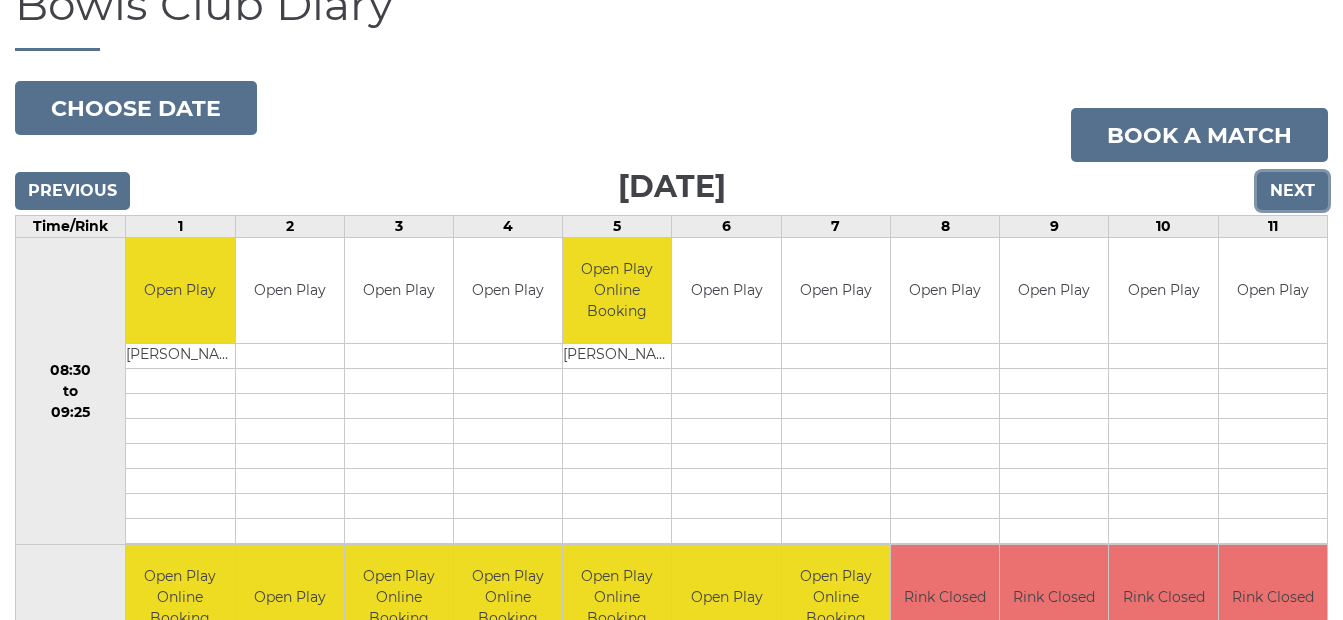 click on "Next" at bounding box center (1292, 191) 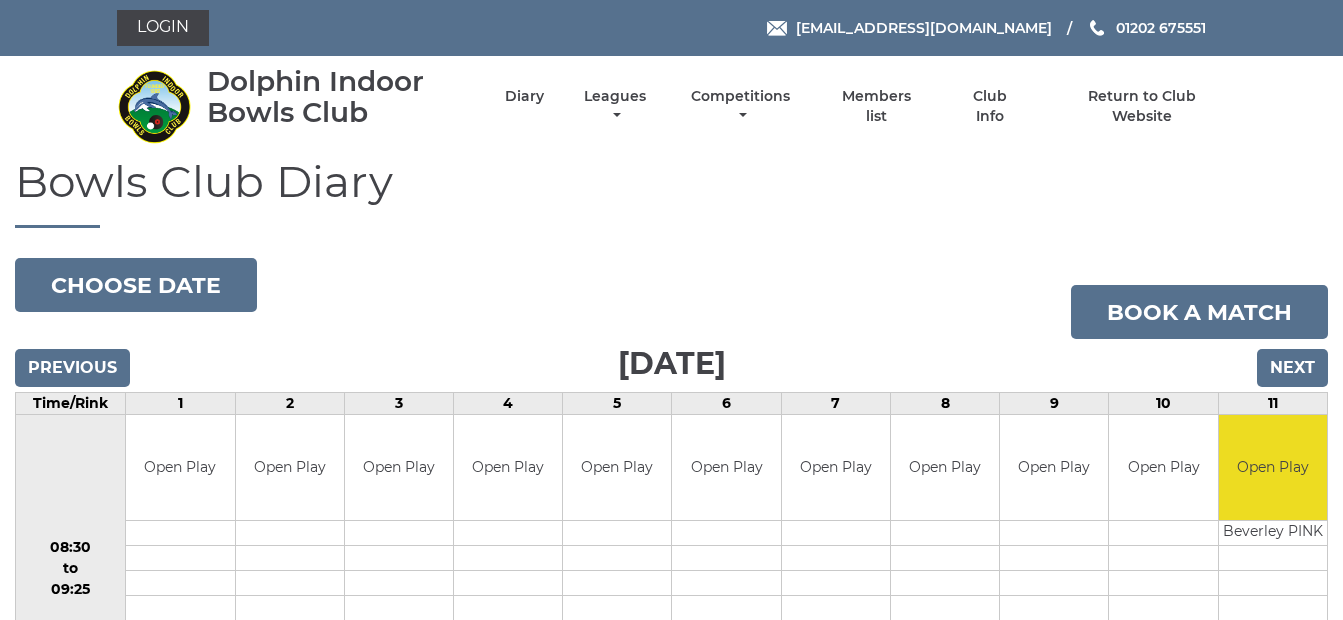 scroll, scrollTop: 0, scrollLeft: 0, axis: both 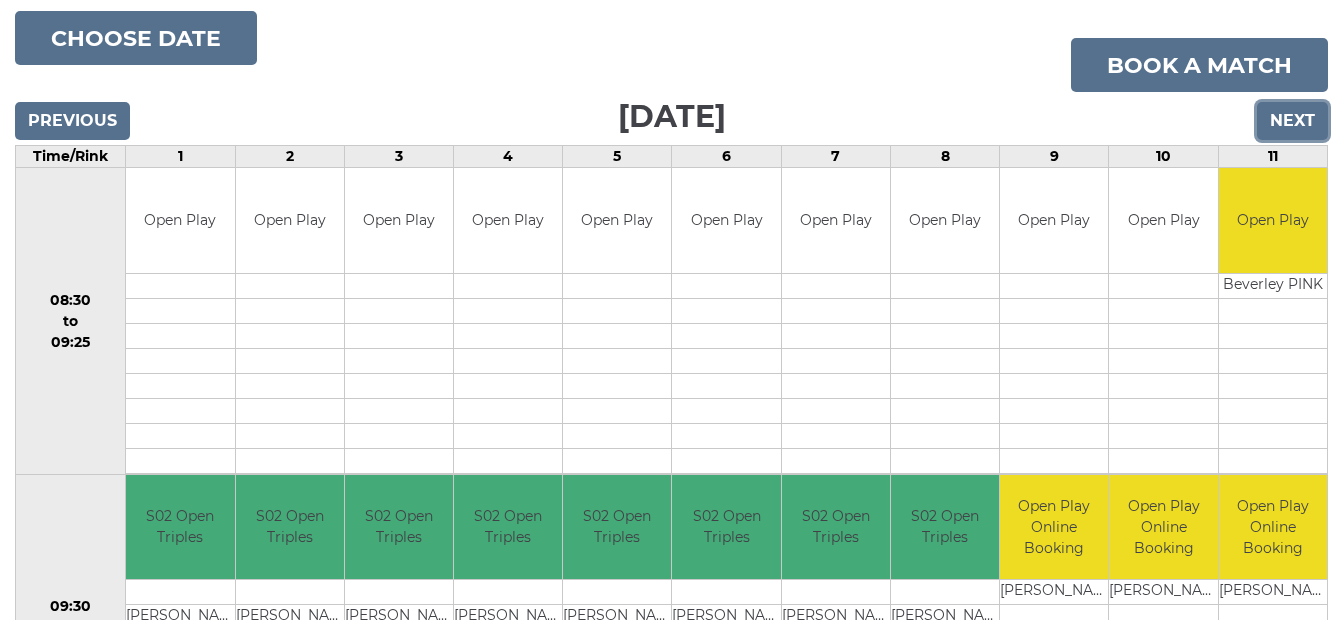 click on "Next" at bounding box center (1292, 121) 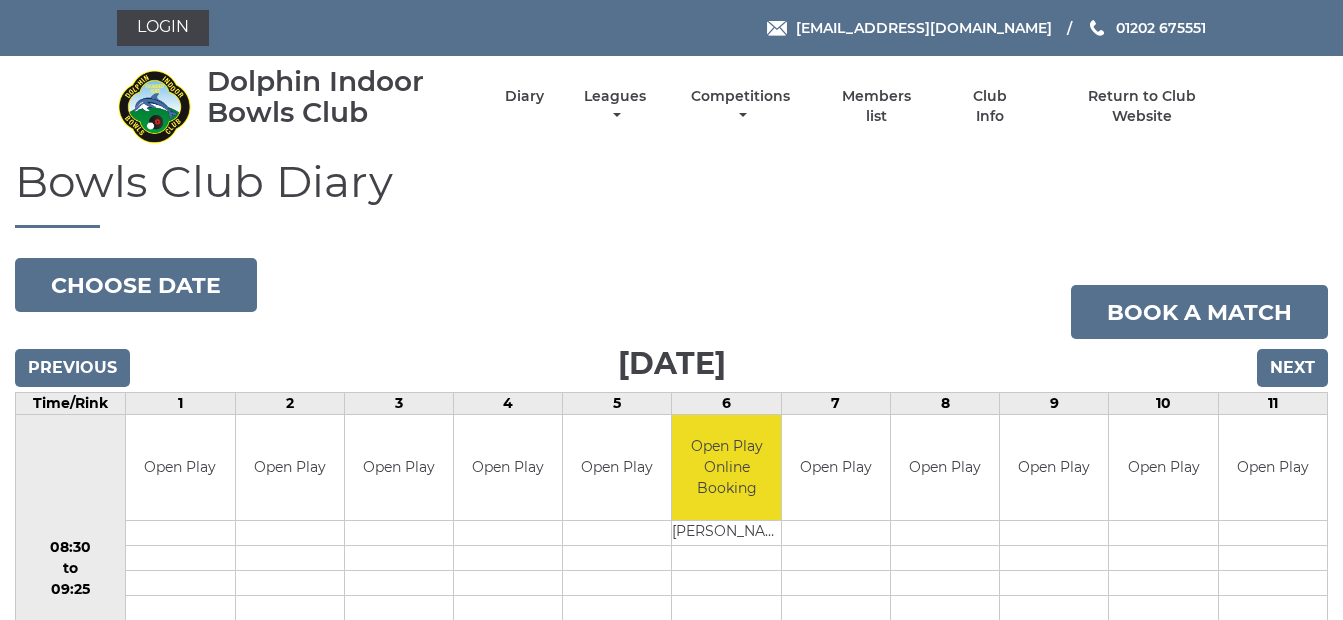 scroll, scrollTop: 0, scrollLeft: 0, axis: both 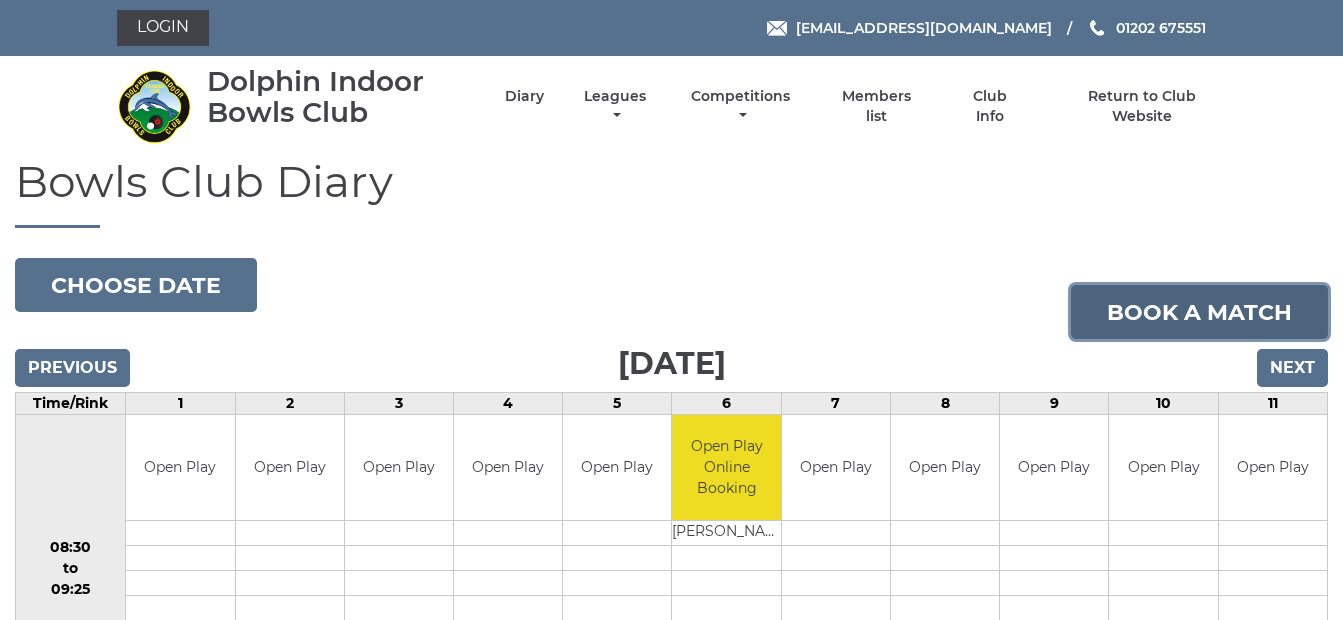 click on "Book a match" at bounding box center (1199, 312) 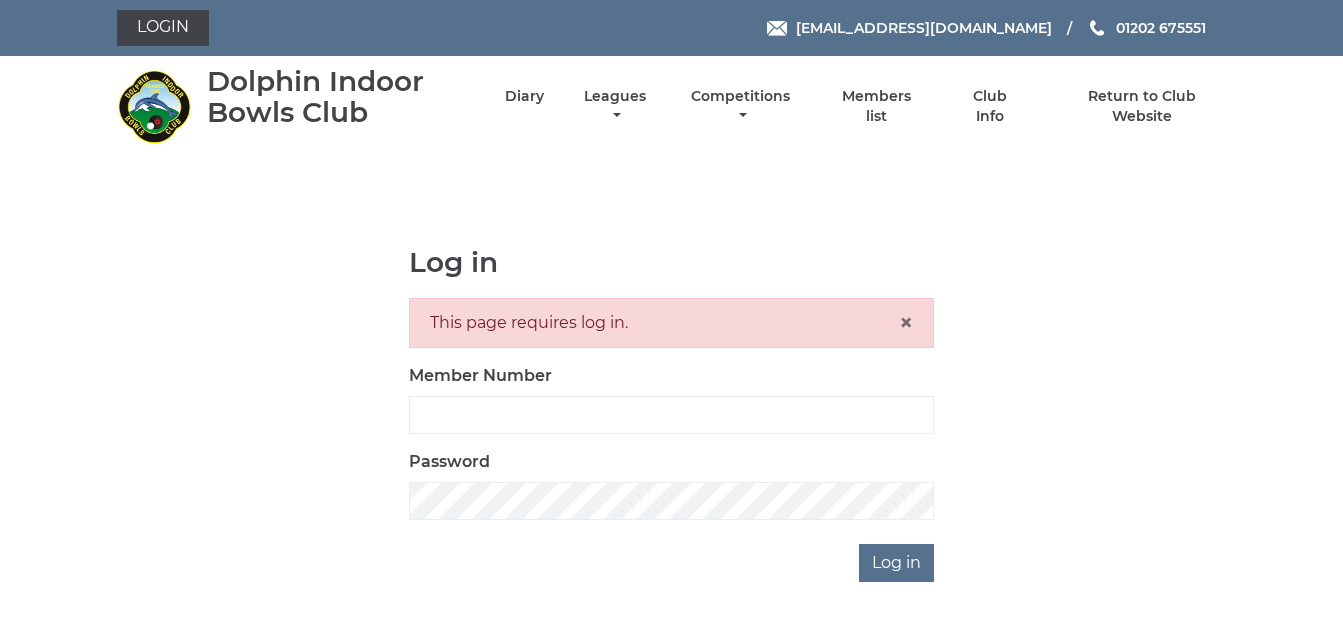 scroll, scrollTop: 0, scrollLeft: 0, axis: both 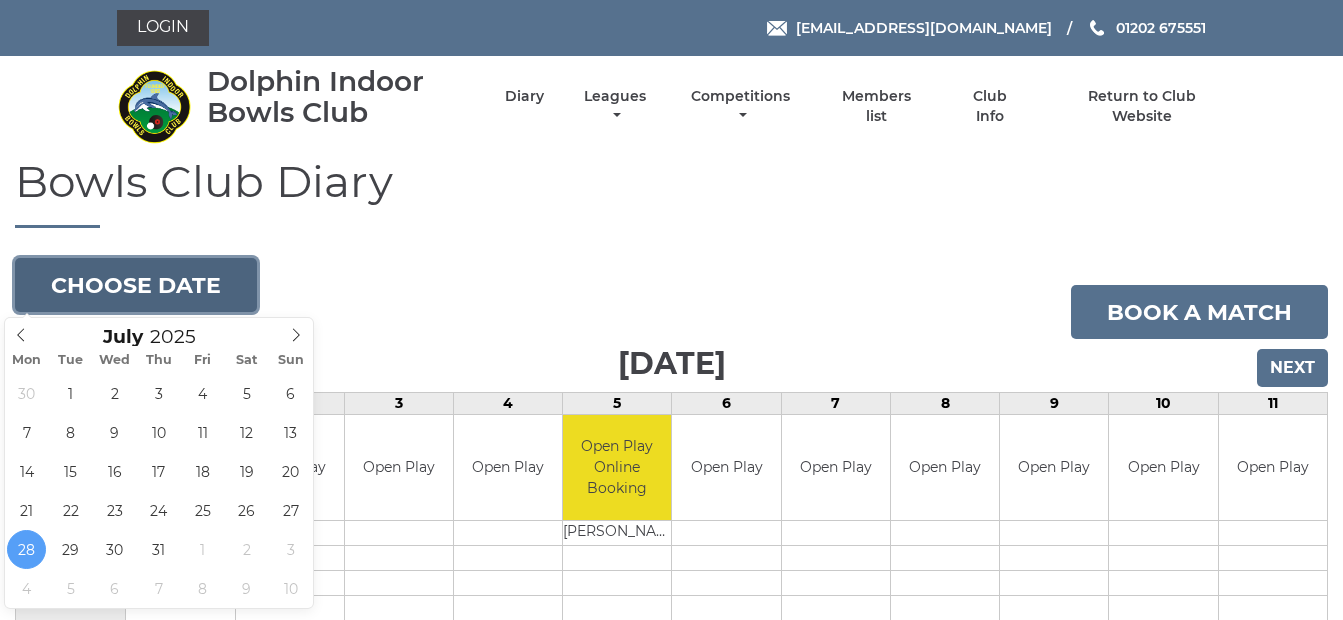 click on "Choose date" at bounding box center (136, 285) 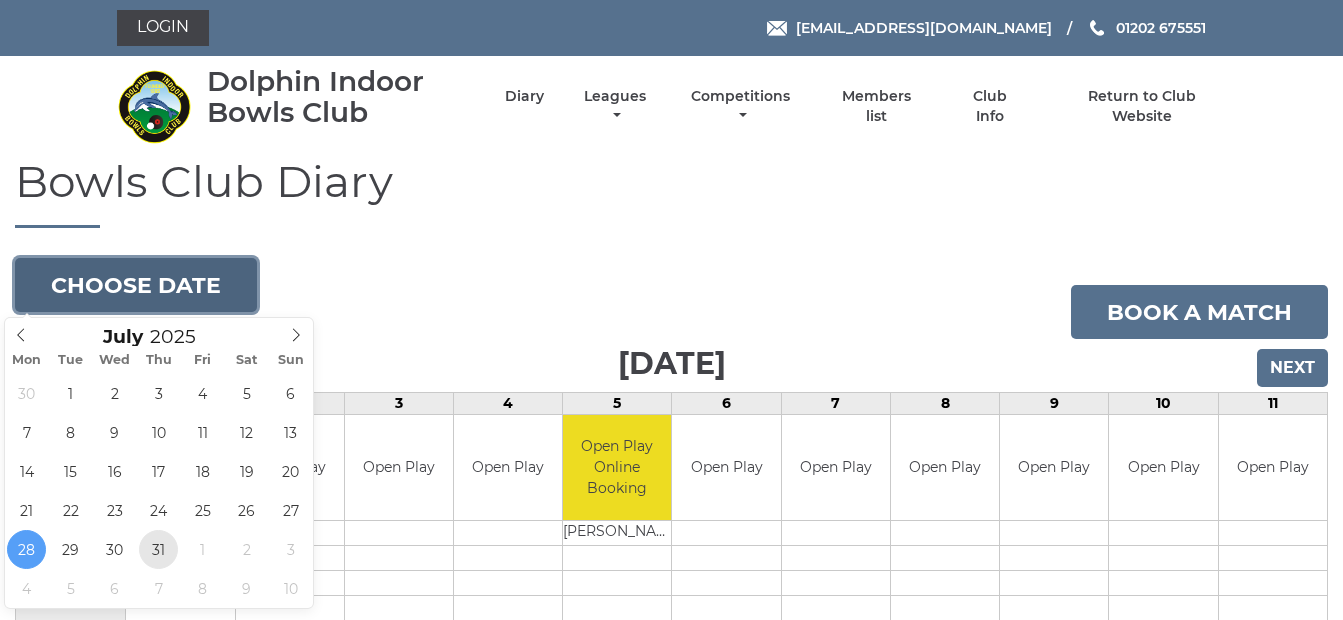 type on "[DATE]" 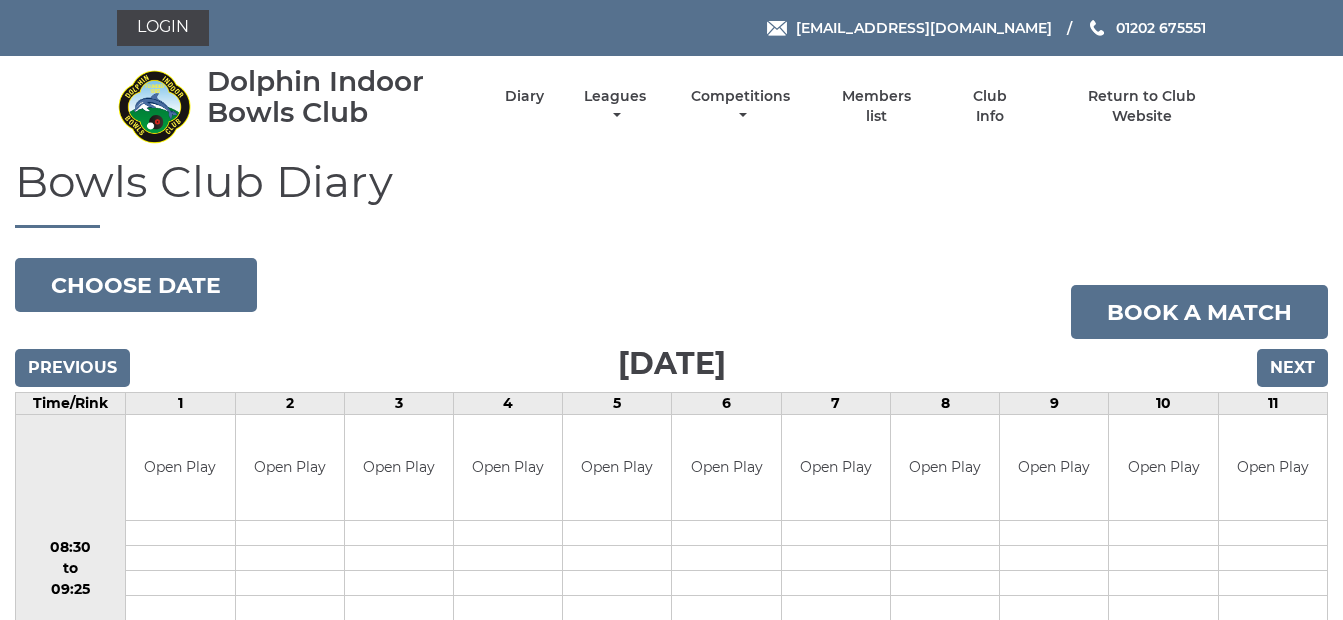scroll, scrollTop: 0, scrollLeft: 0, axis: both 